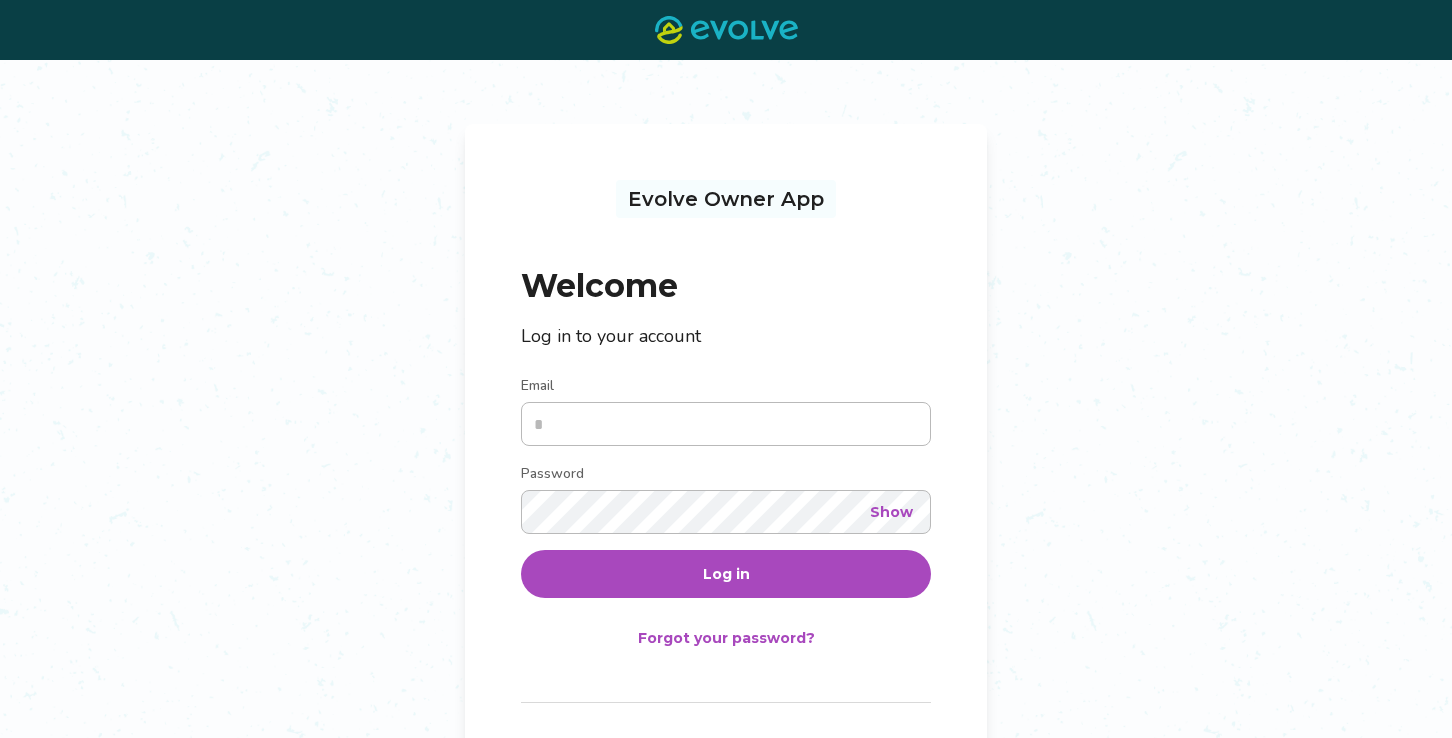 scroll, scrollTop: 0, scrollLeft: 0, axis: both 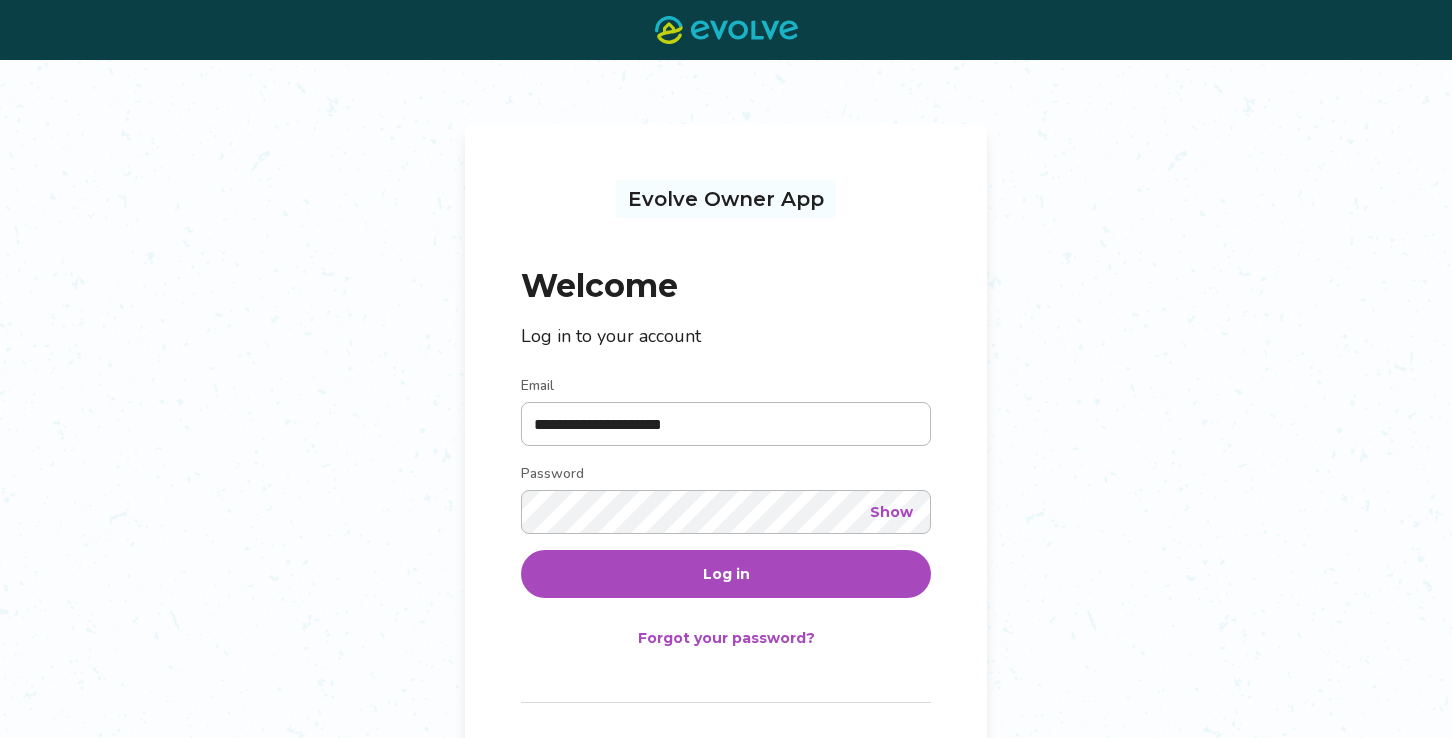 type on "**********" 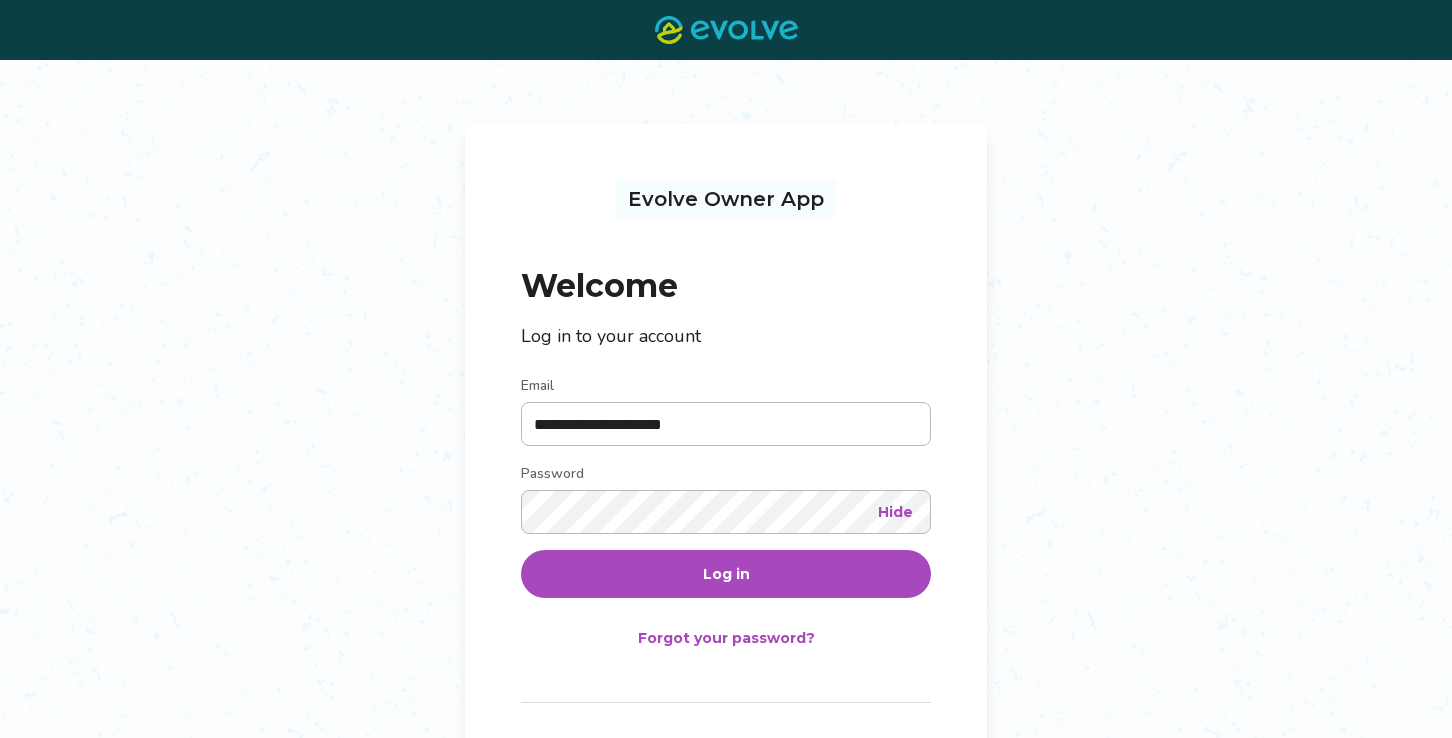 click on "Log in" at bounding box center [726, 574] 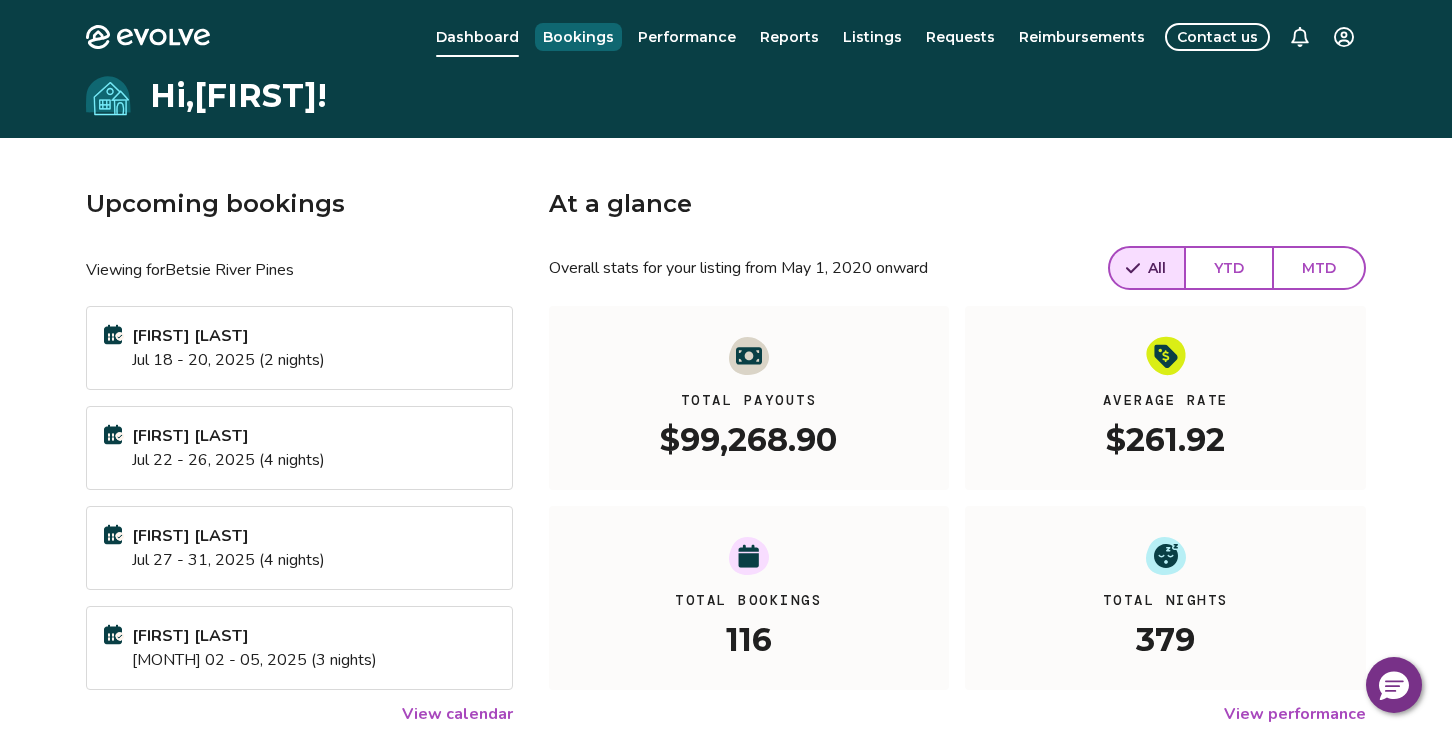 click on "Bookings" at bounding box center (578, 37) 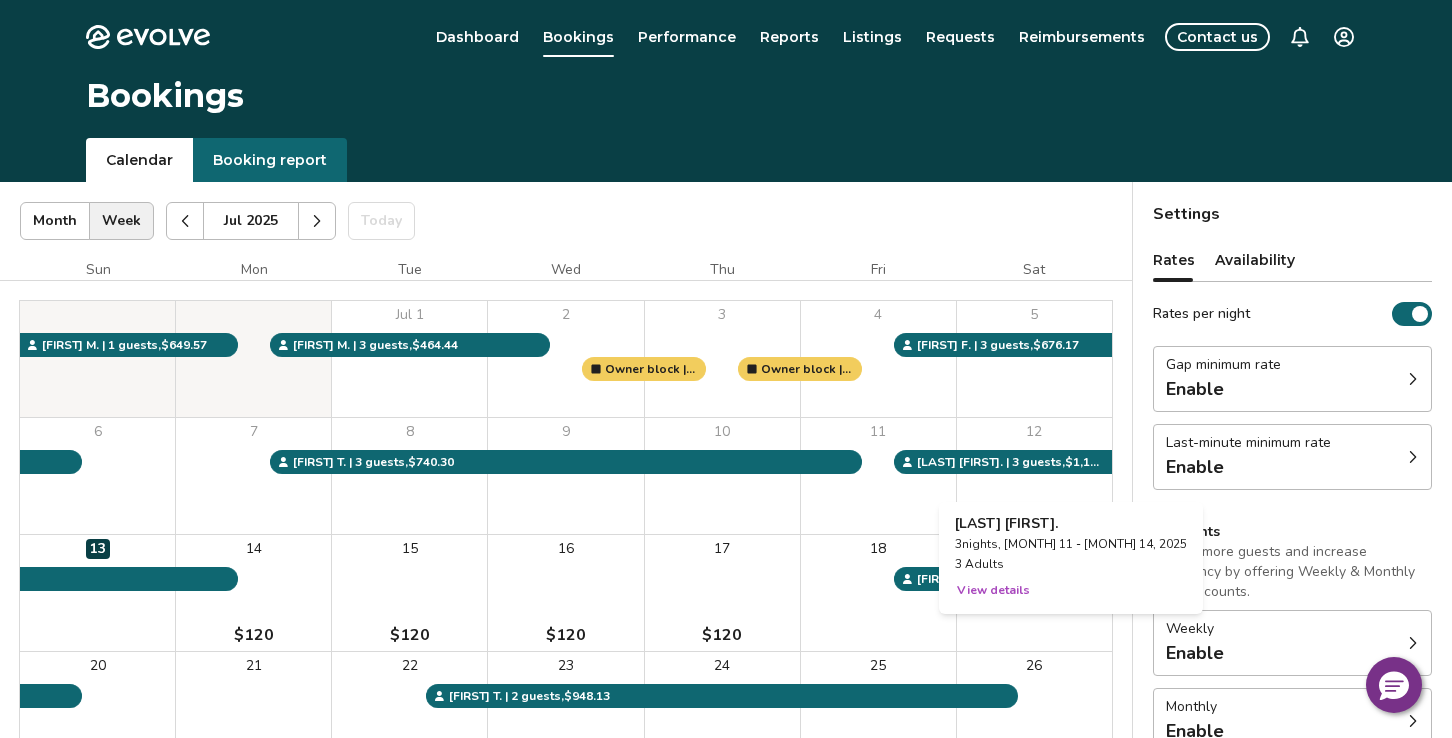 click on "12" at bounding box center [1034, 476] 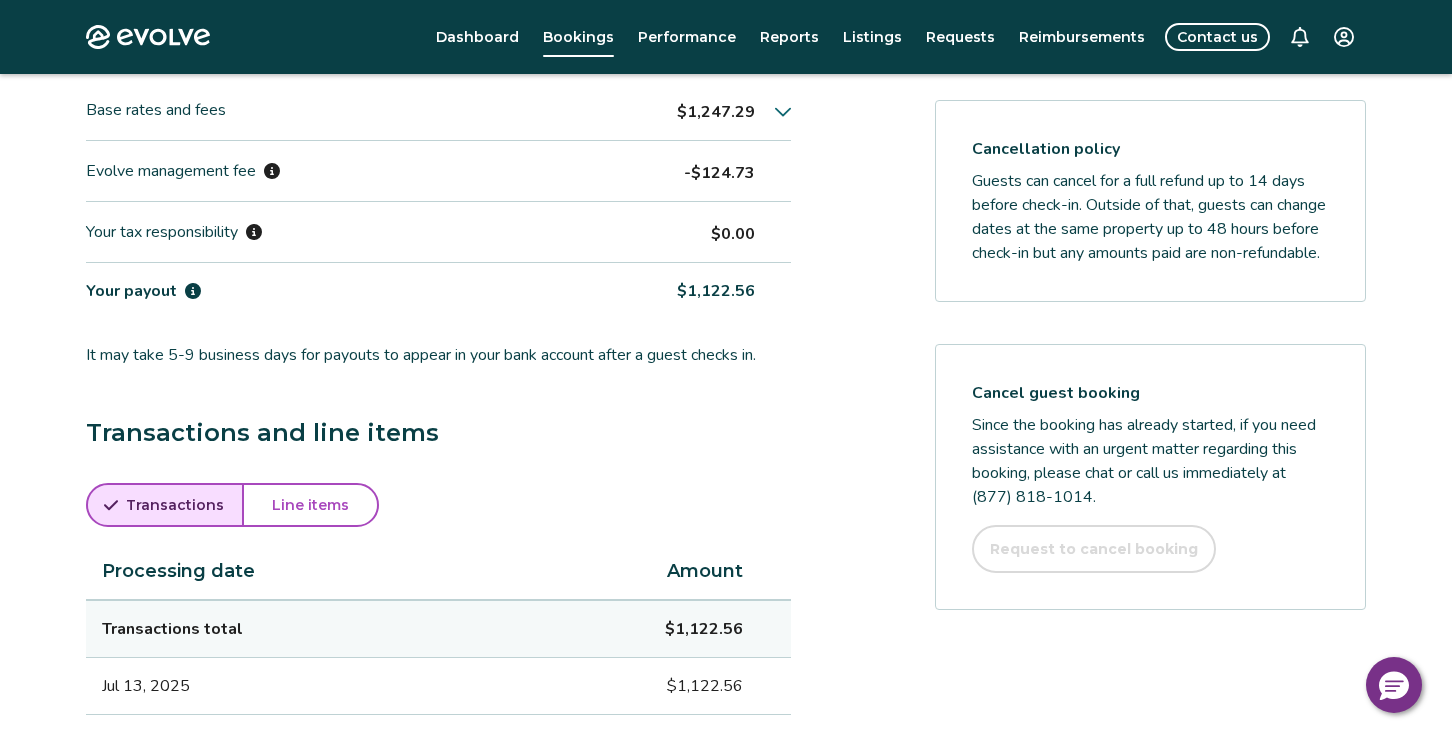 scroll, scrollTop: 829, scrollLeft: 0, axis: vertical 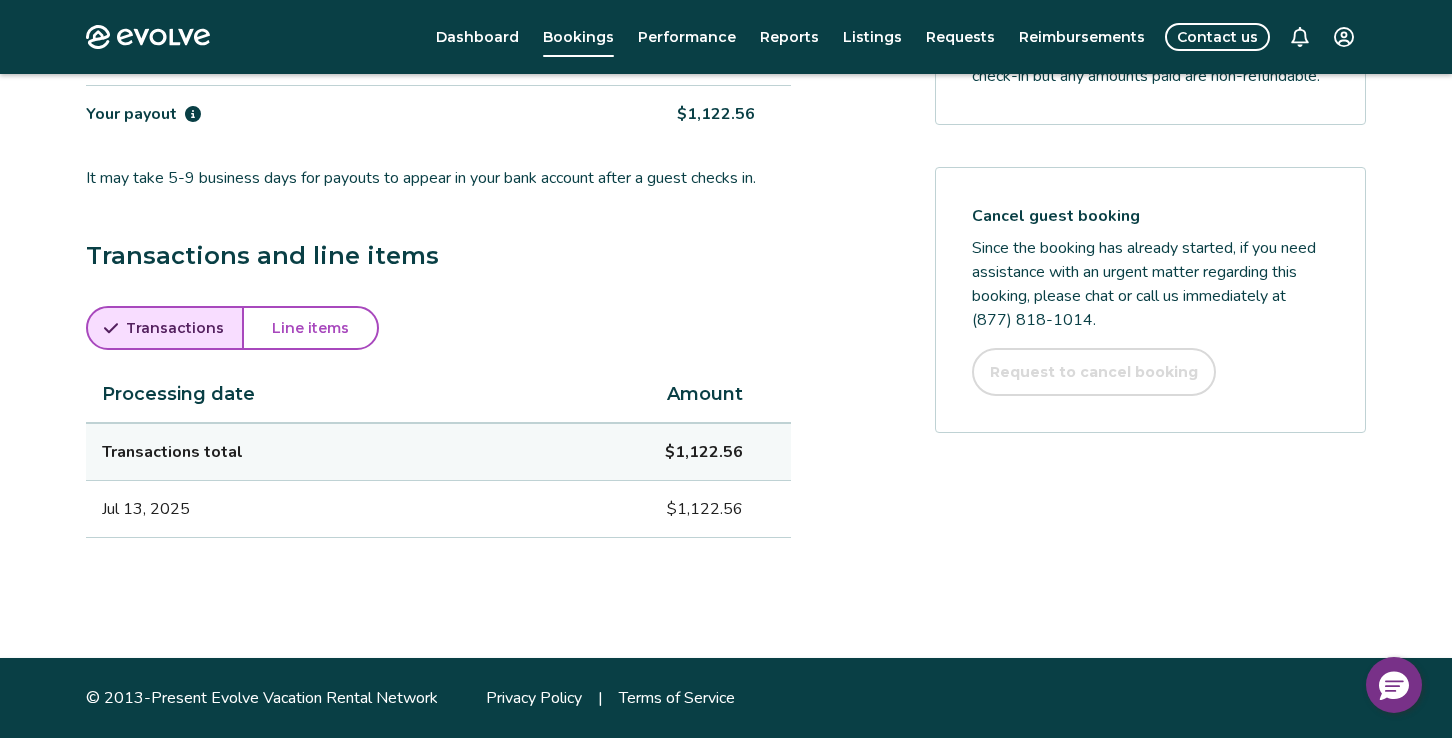 click on "Line items" at bounding box center [310, 328] 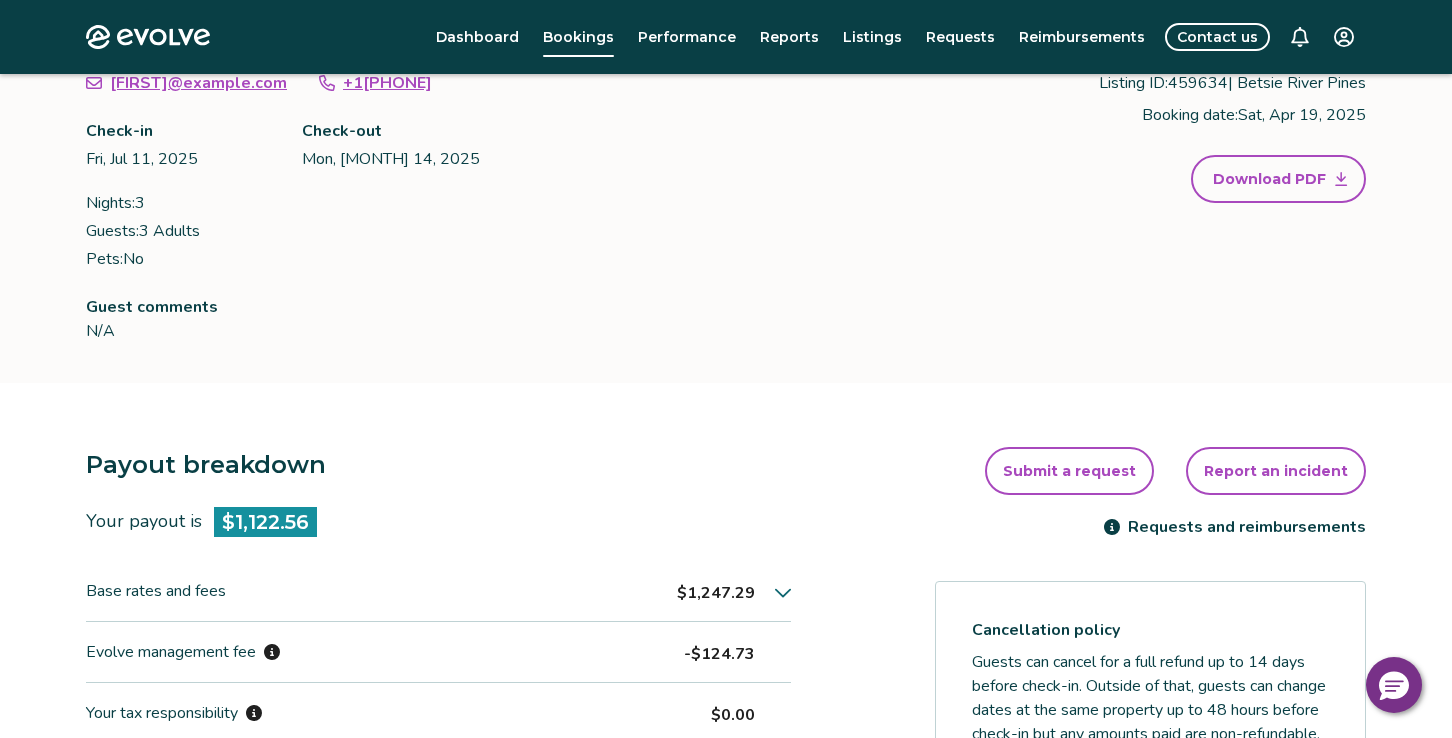 scroll, scrollTop: 0, scrollLeft: 0, axis: both 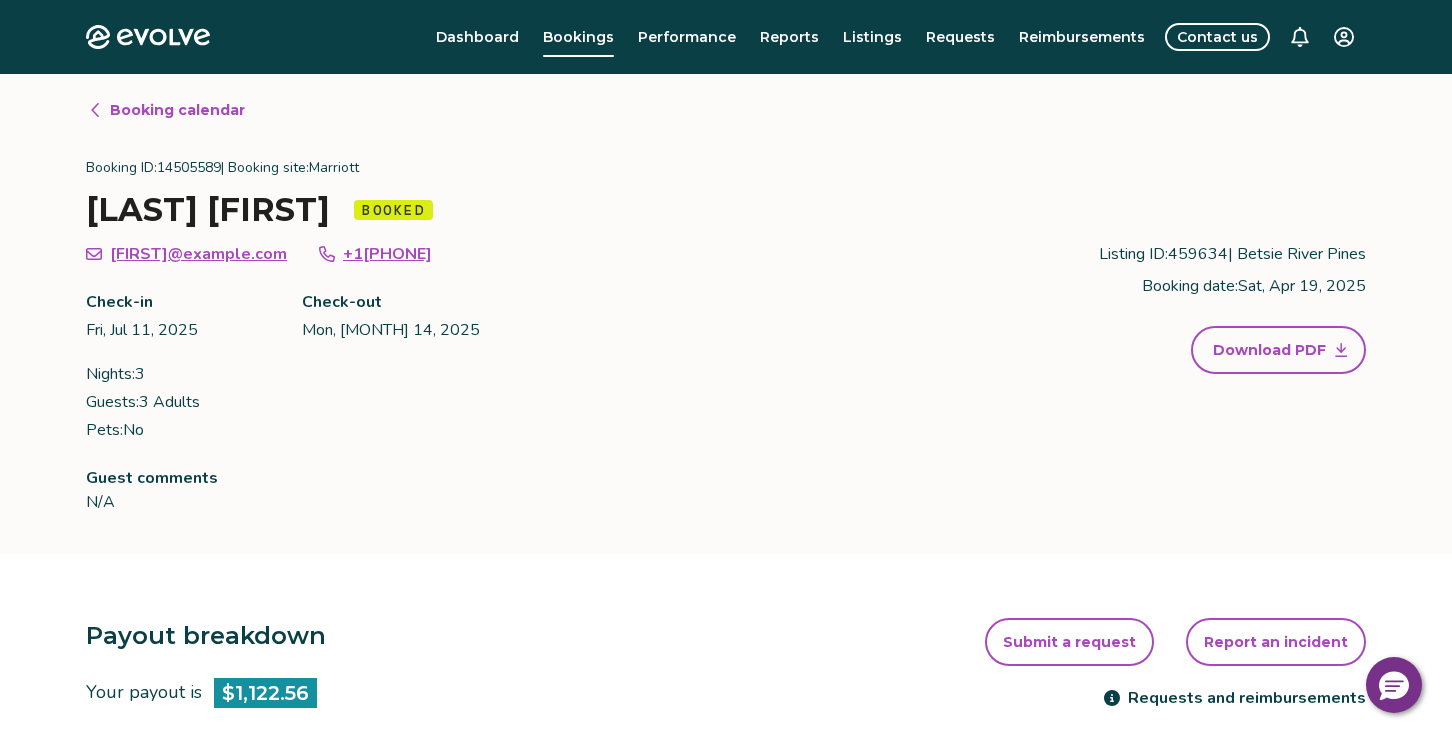 click on "Submit a request" at bounding box center (1069, 642) 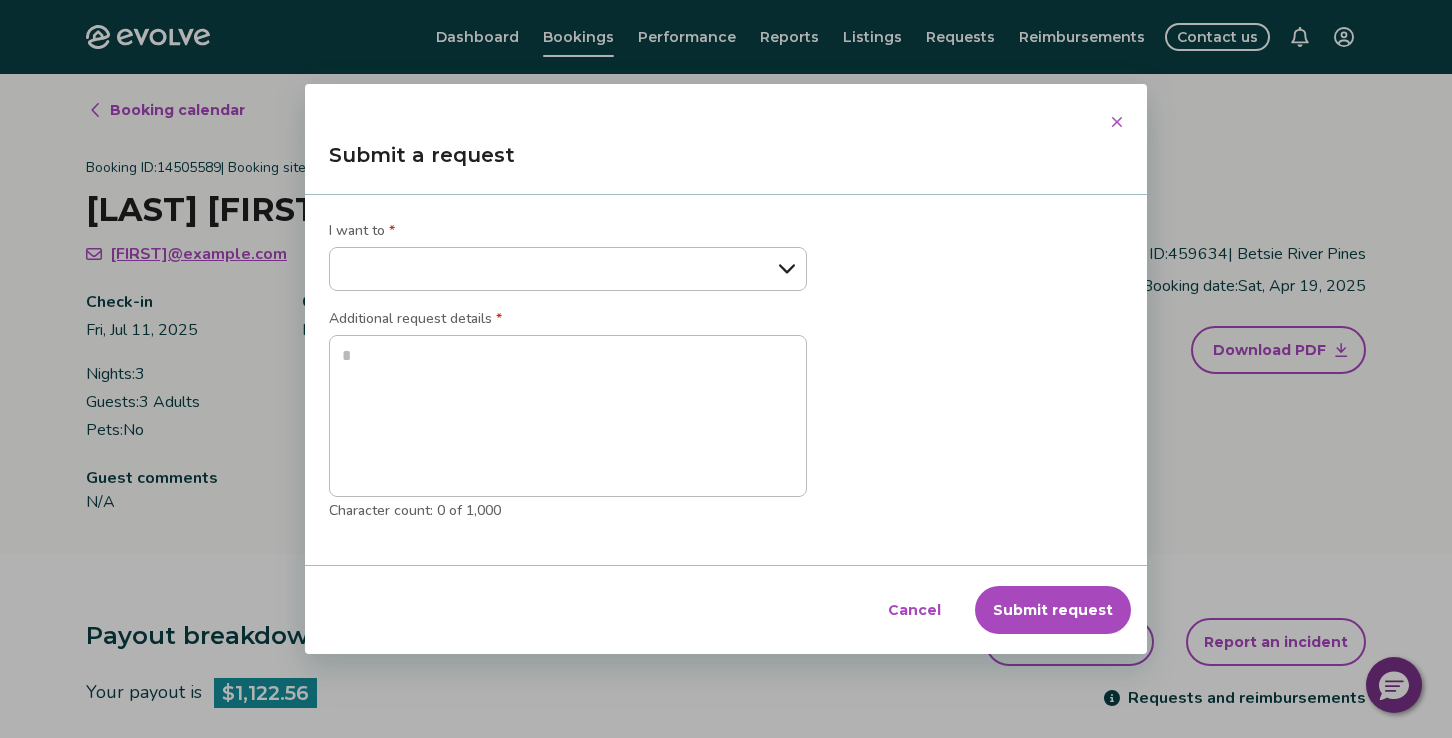 click on "Cancel" at bounding box center [914, 610] 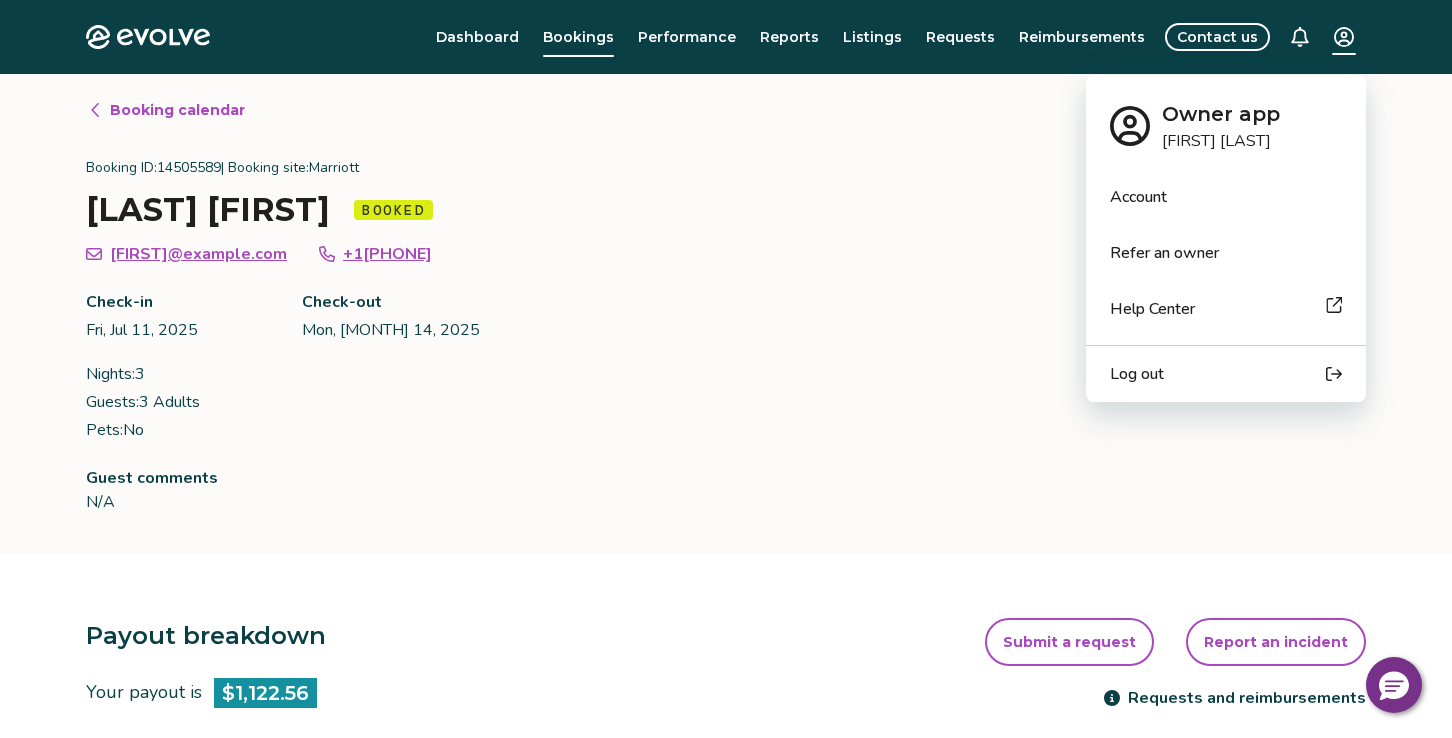 click on "Evolve Dashboard Bookings Performance Reports Listings Requests Reimbursements Contact us Booking calendar Booking ID:  14505589  | Booking site:  Marriott [LAST] [FIRST] Booked [LAST]@example.com +1[PHONE] Check-in Fri, [MONTH] 11, 2025 Check-out Mon, [MONTH] 14, 2025 Nights:  3 Guests:  3 Adults Pets:  No Listing ID:  459634  |   Betsie River Pines Booking date:  Sat, [MONTH] 19, 2025 Download PDF Guest comments N/A Payout breakdown Your payout is $1,122.56 Base rates and fees $1,247.29 Evolve management fee -$124.73 Your tax responsibility $0.00 Your payout $1,122.56 It may take 5-9 business days for payouts to appear in your bank account after a guest checks in. Transactions and line items Transactions Line items Description Amount Line items total $1,399.42 Rate for 1 Night $335.09 Rate for 1 Night $378.80 Rate for 1 Night $258.40 Cleaning Fee $275.00 Pet Fee (Dogs Only, 2 Dogs Max) $0.00 6% MICHIGAN STA MI STATE TAX $80.80 5% MANISTEE COUNTY CVB STJ CVB PA 59 Hotel Assessment $71.33 Submit a request   . |" at bounding box center [726, 954] 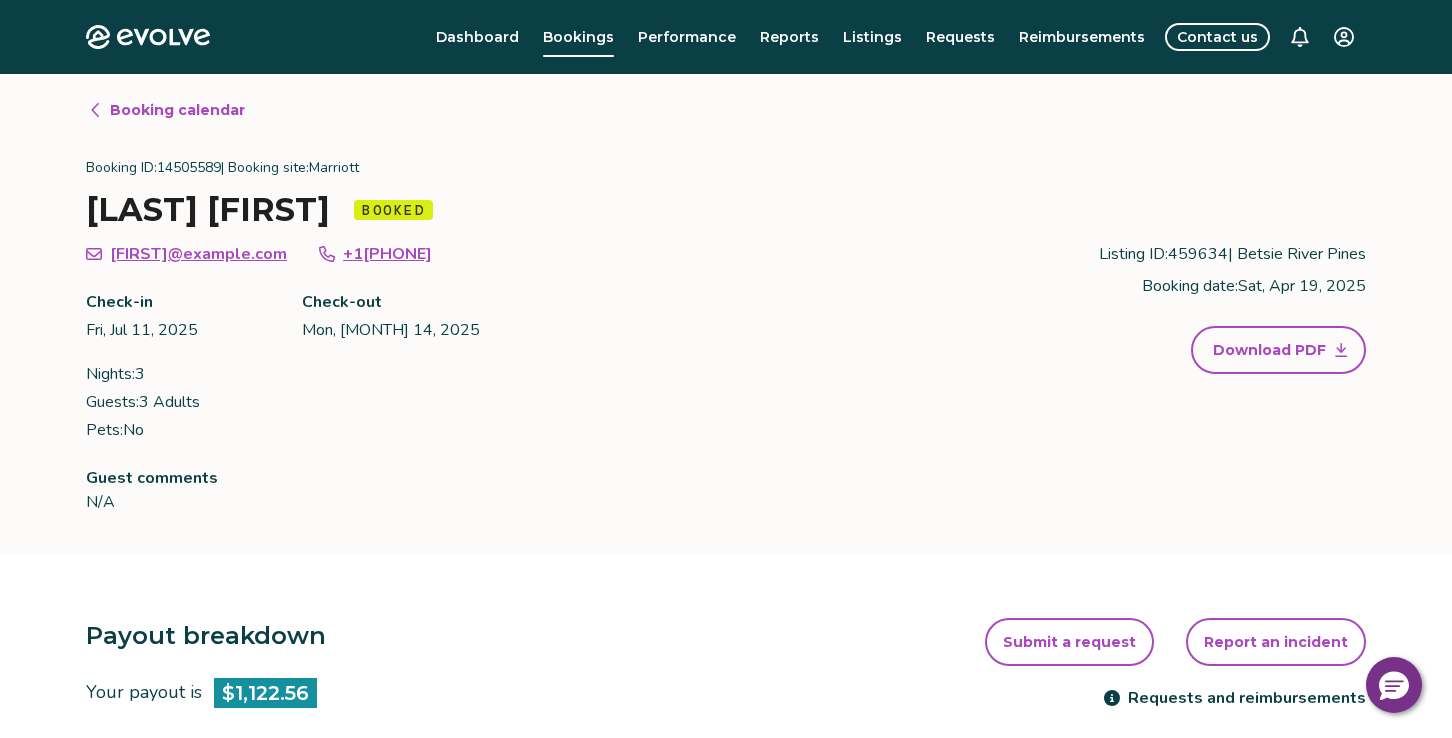 click on "Evolve Dashboard Bookings Performance Reports Listings Requests Reimbursements Contact us Booking calendar Booking ID:  14505589  | Booking site:  Marriott [LAST] [FIRST] Booked [LAST]@example.com +1[PHONE] Check-in Fri, [MONTH] 11, 2025 Check-out Mon, [MONTH] 14, 2025 Nights:  3 Guests:  3 Adults Pets:  No Listing ID:  459634  |   Betsie River Pines Booking date:  Sat, [MONTH] 19, 2025 Download PDF Guest comments N/A Payout breakdown Your payout is $1,122.56 Base rates and fees $1,247.29 Evolve management fee -$124.73 Your tax responsibility $0.00 Your payout $1,122.56 It may take 5-9 business days for payouts to appear in your bank account after a guest checks in. Transactions and line items Transactions Line items Description Amount Line items total $1,399.42 Rate for 1 Night $335.09 Rate for 1 Night $378.80 Rate for 1 Night $258.40 Cleaning Fee $275.00 Pet Fee (Dogs Only, 2 Dogs Max) $0.00 6% MICHIGAN STA MI STATE TAX $80.80 5% MANISTEE COUNTY CVB STJ CVB PA 59 Hotel Assessment $71.33 Submit a request   . |" at bounding box center [726, 954] 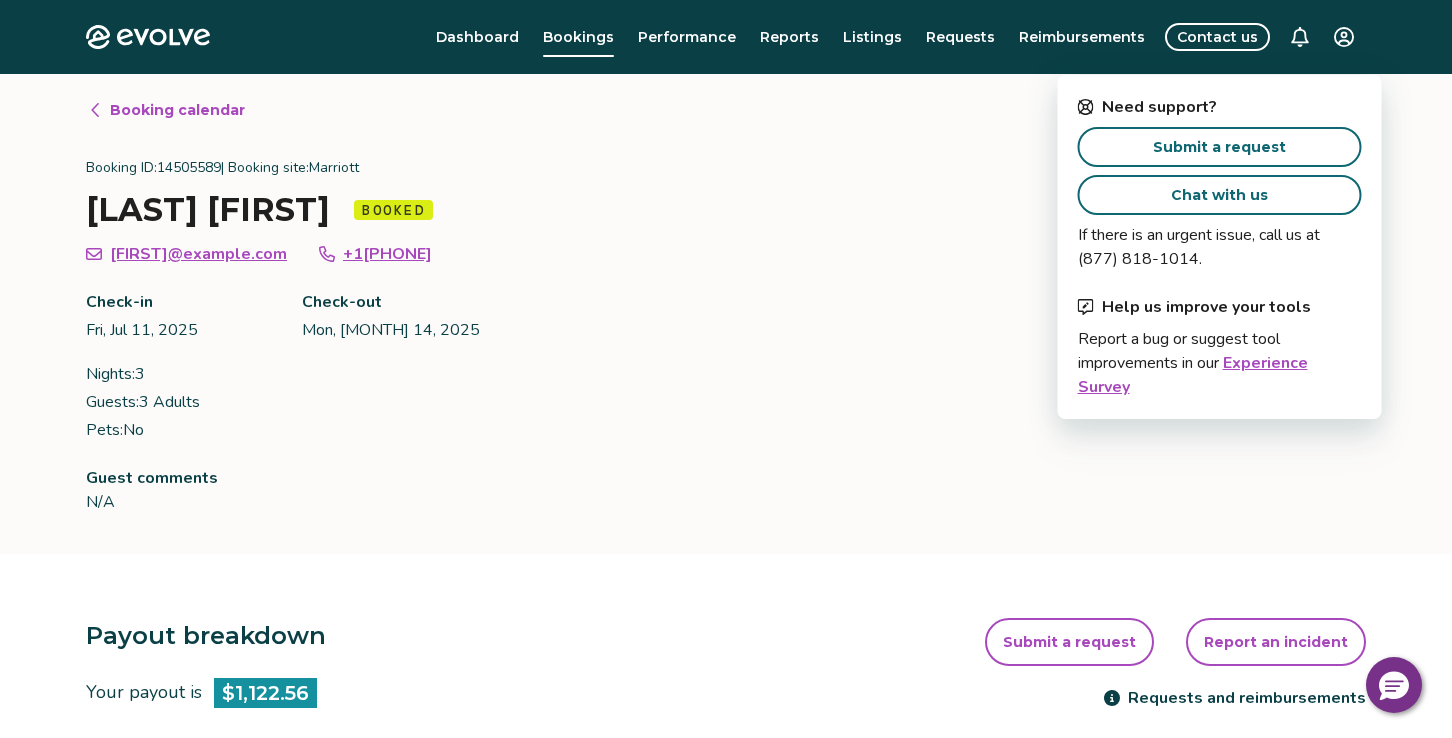 click on "Submit a request" at bounding box center [1219, 147] 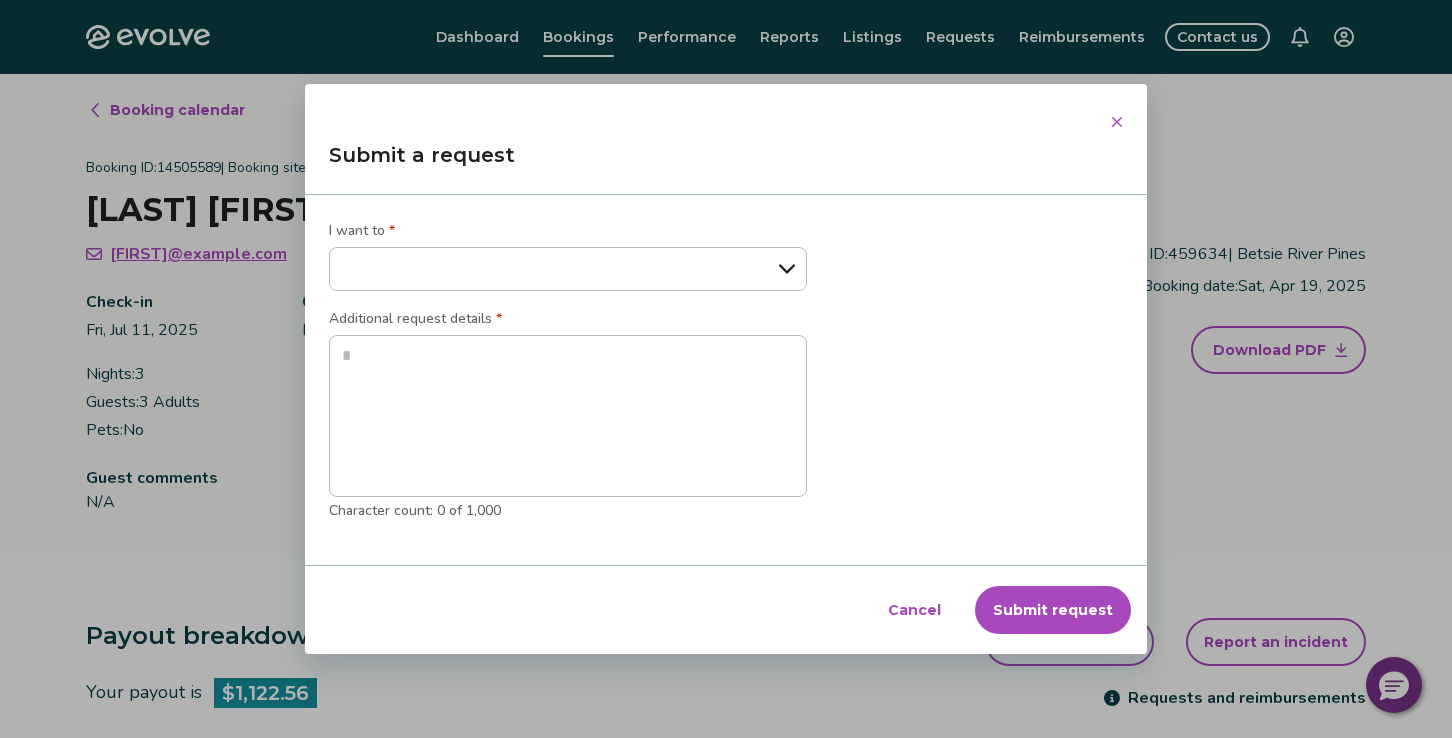 click on "Cancel" at bounding box center (914, 610) 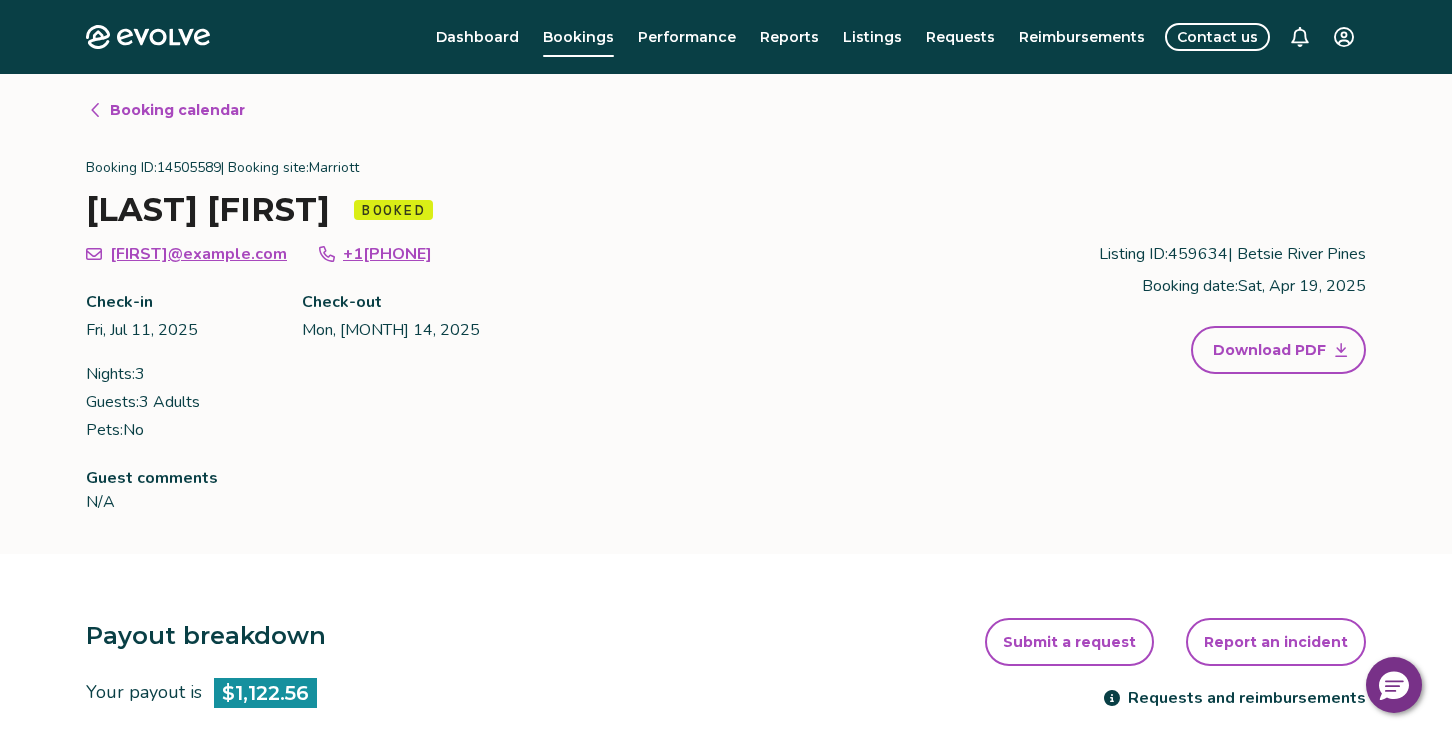 click on "Contact us" at bounding box center [1217, 37] 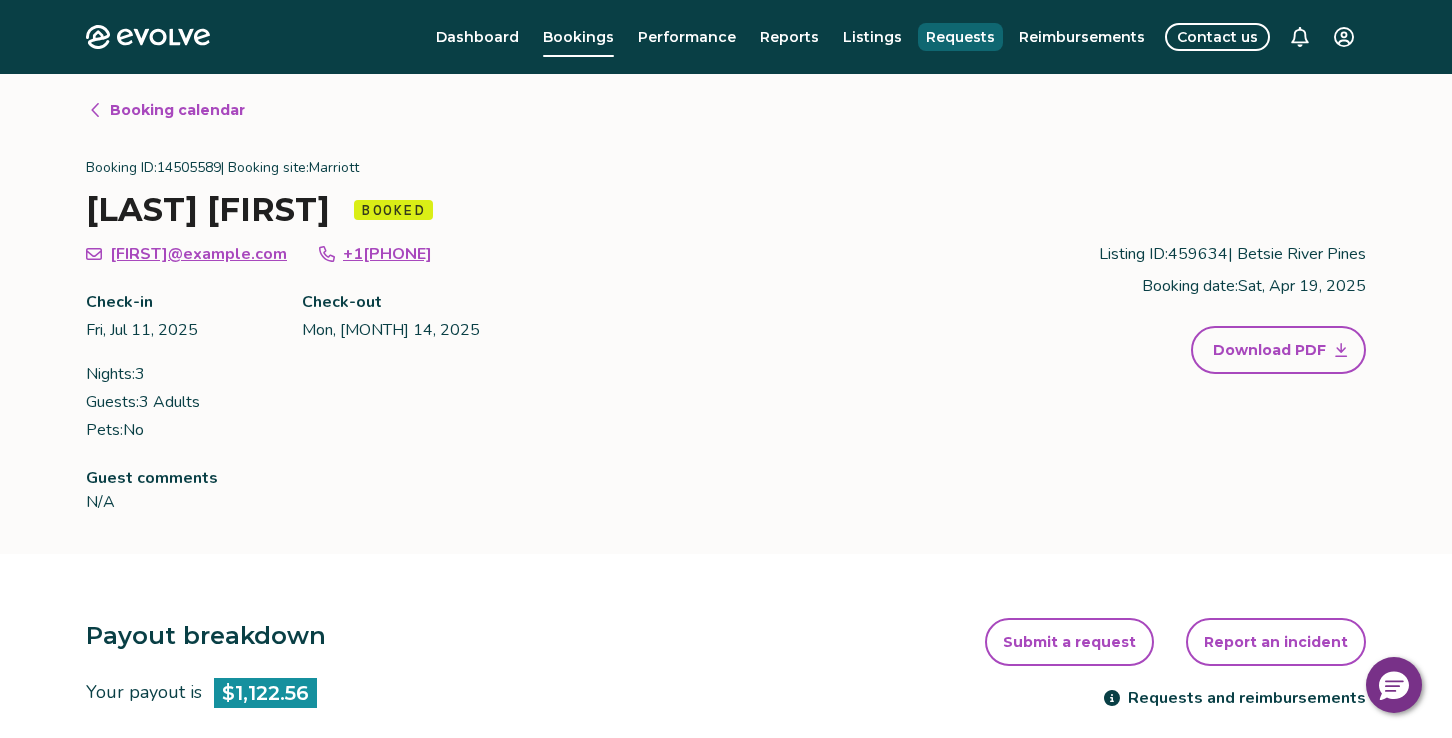 click on "Requests" at bounding box center [960, 37] 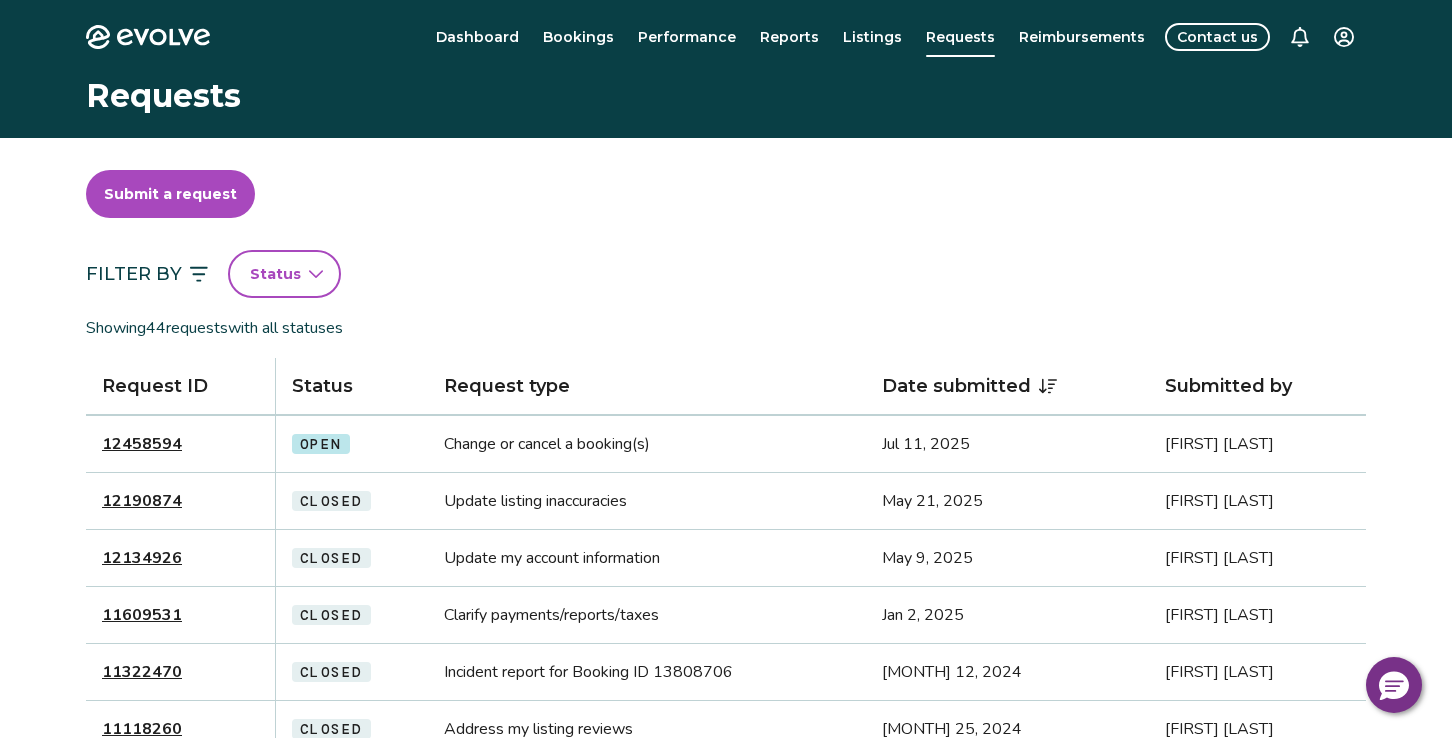 click 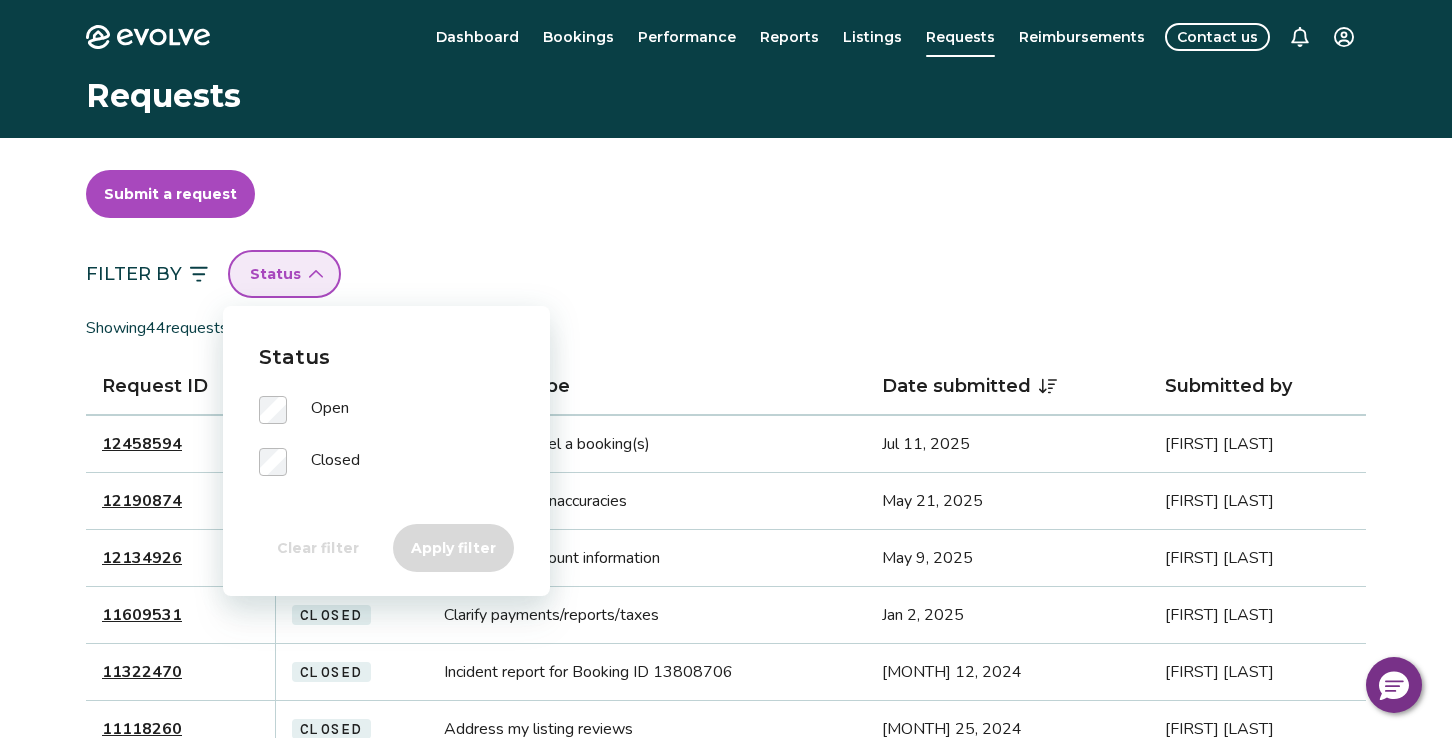 click on "Submit a request Filter By  Status Showing  44  requests  with all statuses Request ID Status Request type Date submitted Submitted by 12458594 Open Change or cancel a booking(s) [MONTH] 11, 2025 [FIRST] [LAST] 12190874 Closed Update listing inaccuracies [MONTH] 21, 2025 [FIRST] [LAST] 12134926 Closed Update my account information [MONTH] 9, 2025 [FIRST] [LAST] 11609531 Closed Clarify payments/reports/taxes [MONTH] 2, 2025 [FIRST] [LAST] 11322470 Closed Incident report for Booking ID 13808706 [MONTH] 12, 2024 [FIRST] [LAST] 11118260 Closed Address my listing reviews [MONTH] 25, 2024 [FIRST] [LAST] 11034751 Closed Revise minimum rates or stays [MONTH] 7, 2024 [FIRST] [LAST] 11026517 Closed Revise minimum rates or stays [MONTH] 5, 2024 [FIRST] [LAST] 10909162 Closed Update listing inaccuracies [MONTH] 15, 2024 [FIRST] [LAST] 10906215 Closed Incident report for Booking ID 13282846 [MONTH] 15, 2024 [FIRST] [LAST] 10777444 Closed Incident report for Booking ID 13008467 [MONTH] 23, 2024 [FIRST] [LAST] 10733791 Closed Clarify payments/reports/taxes [MONTH] 16, 2024 [FIRST] [LAST] 10529251 Closed 1" at bounding box center [726, 947] 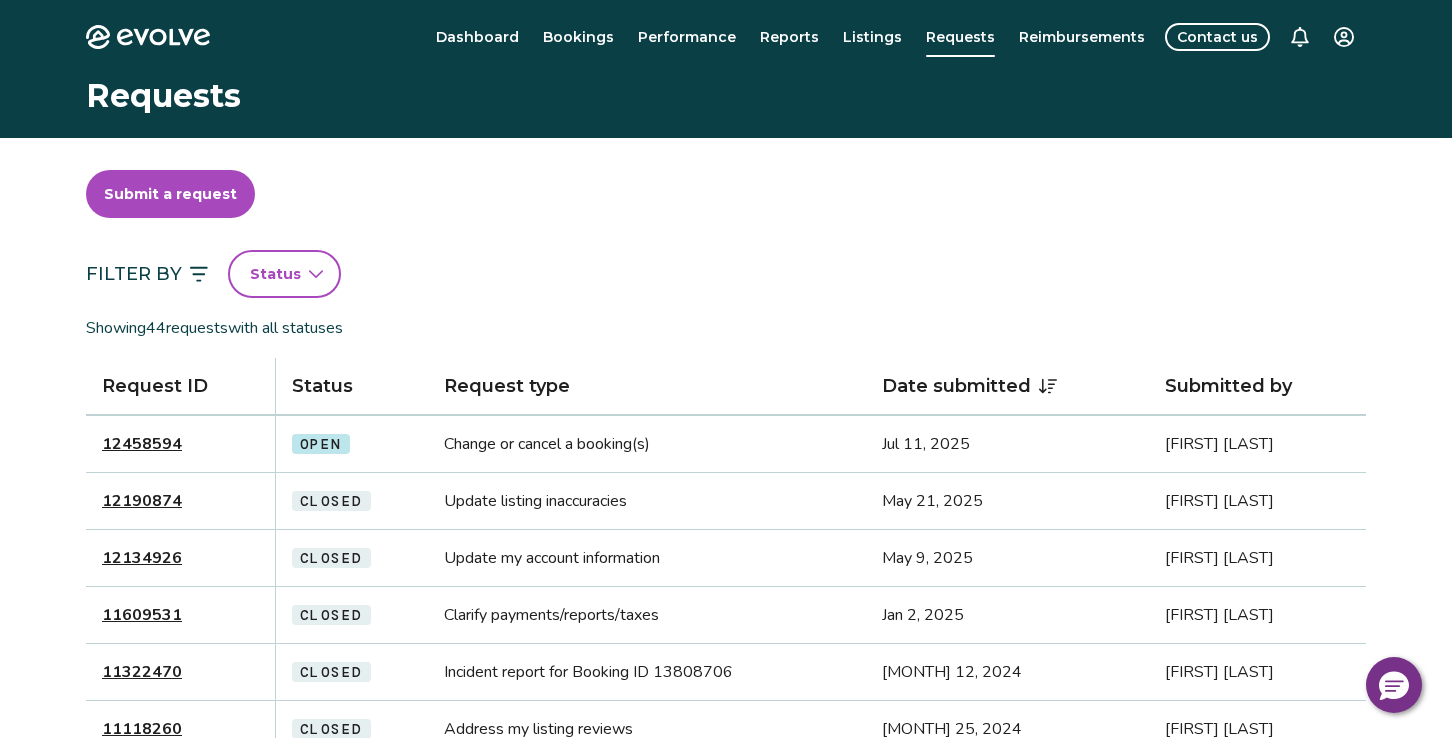 click on "Contact us" at bounding box center (1217, 37) 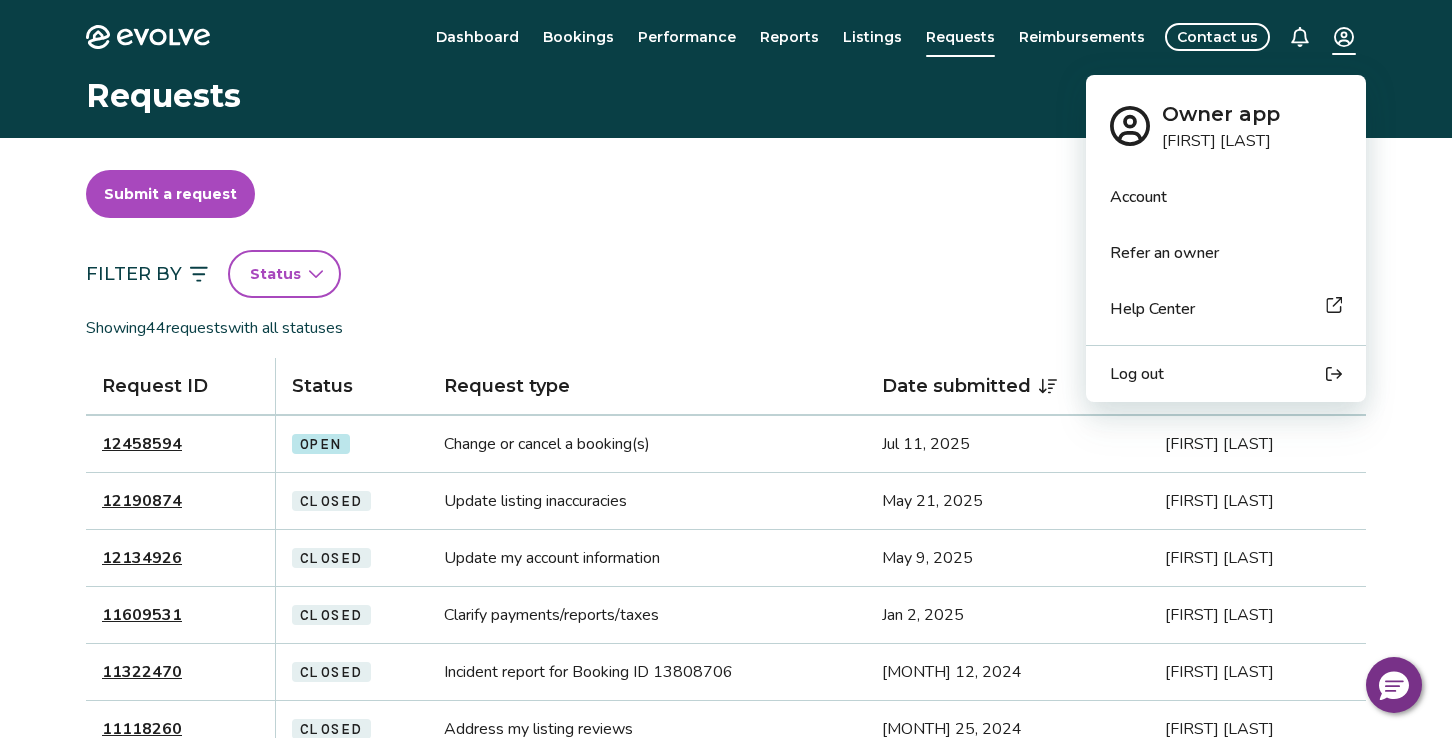 click on "Evolve Dashboard Bookings Performance Reports Listings Requests Reimbursements Contact us Requests Submit a request Filter By  Status Showing  44  requests  with all statuses Request ID Status Request type Date submitted Submitted by 12458594 Open Change or cancel a booking(s) [MONTH] 11, 2025 [FIRST] [LAST] 12190874 Closed Update listing inaccuracies [MONTH] 21, 2025 [FIRST] [LAST] 12134926 Closed Update my account information [MONTH] 9, 2025 [FIRST] [LAST] 11609531 Closed Clarify payments/reports/taxes [MONTH] 2, 2025 [FIRST] [LAST] 11322470 Closed Incident report for Booking ID 13808706 [MONTH] 12, 2024 [FIRST] [LAST] 11118260 Closed Address my listing reviews [MONTH] 25, 2024 [FIRST] [LAST] 11034751 Closed Revise minimum rates or stays [MONTH] 7, 2024 [FIRST] [LAST] 11026517 Closed Revise minimum rates or stays [MONTH] 5, 2024 [FIRST] [LAST] 10909162 Closed Update listing inaccuracies [MONTH] 15, 2024 [FIRST] [LAST] 10906215 Closed Incident report for Booking ID 13282846 [MONTH] 15, 2024 [FIRST] [LAST] 10777444 Closed Incident report for Booking ID 13008467 [MONTH] 23, 2024 1 2" at bounding box center [726, 918] 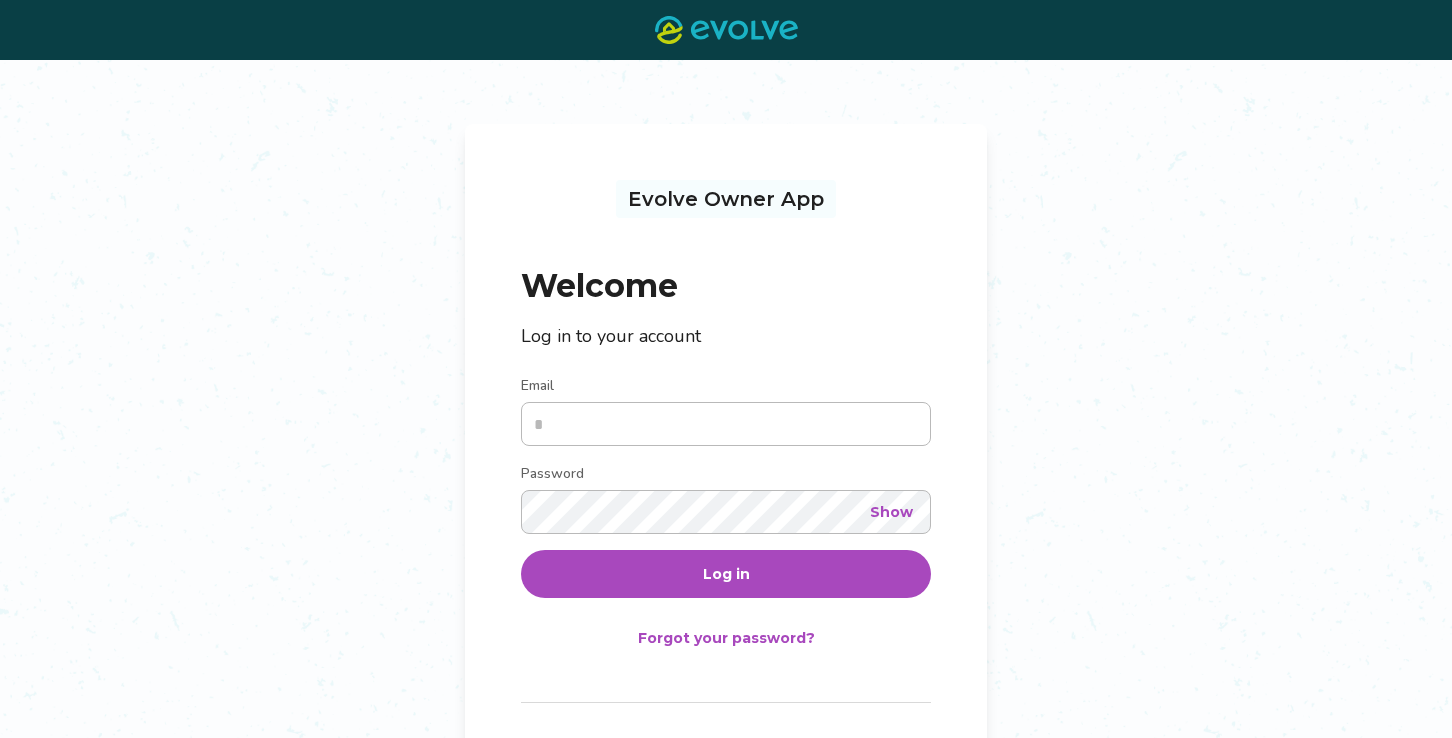 scroll, scrollTop: 0, scrollLeft: 0, axis: both 